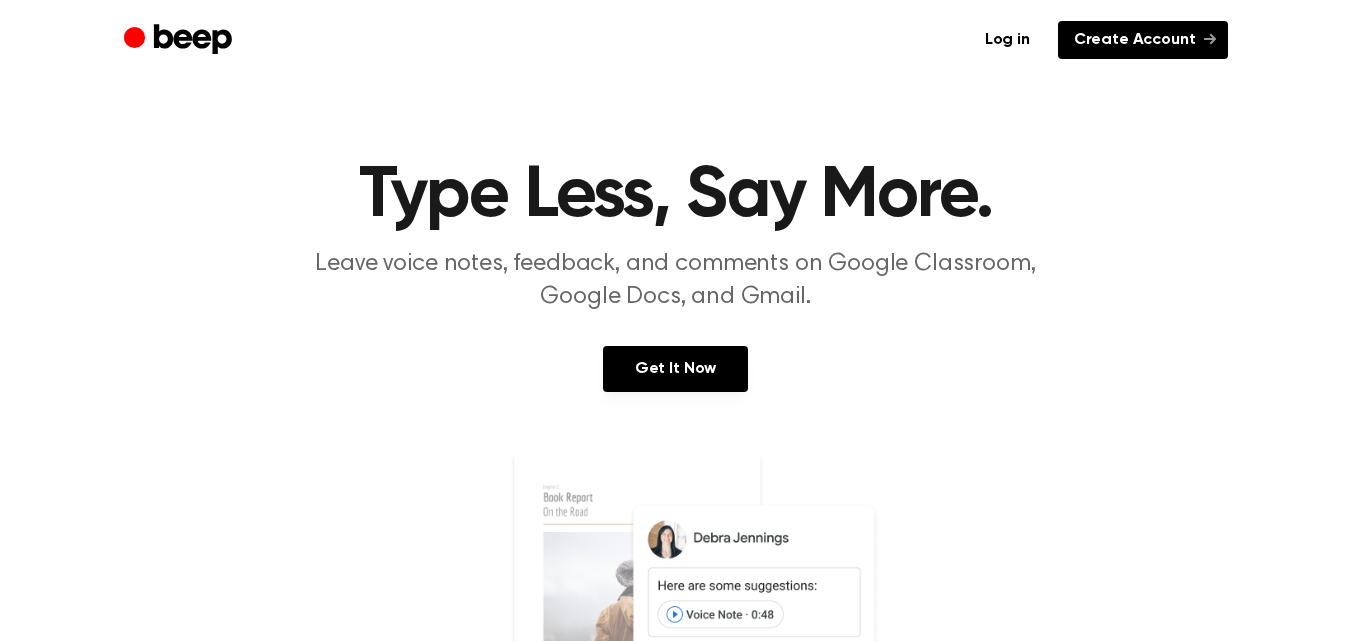 scroll, scrollTop: 0, scrollLeft: 0, axis: both 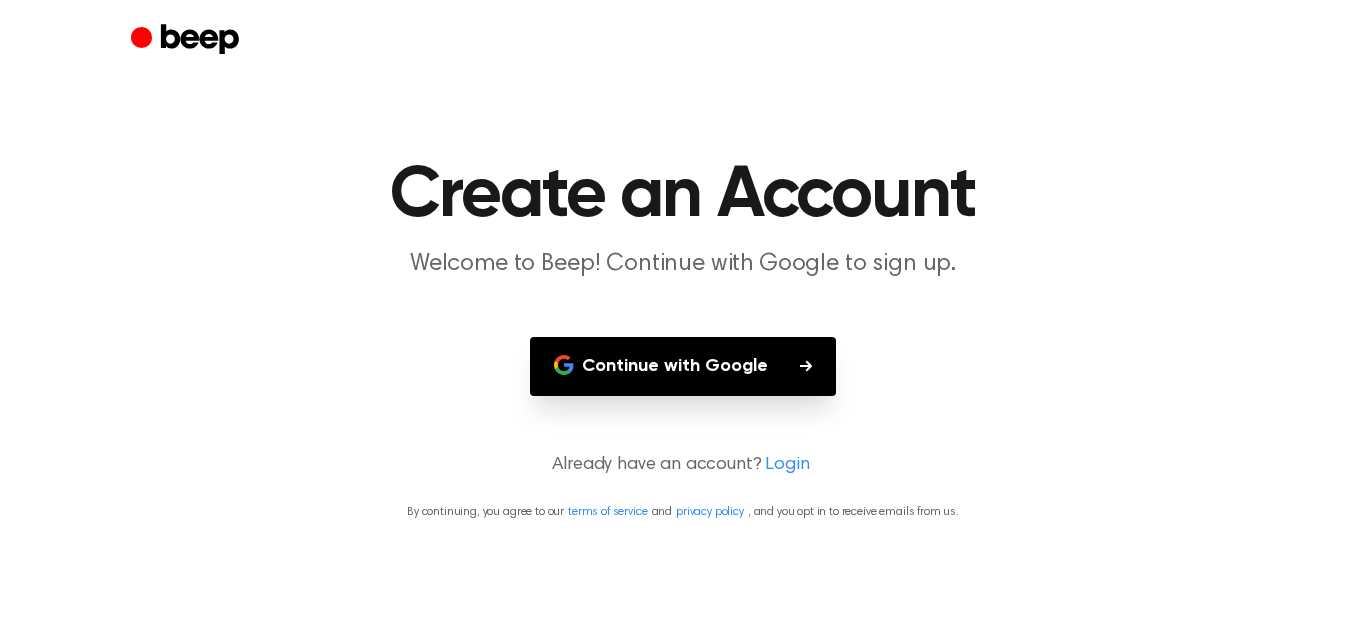click on "Continue with Google" at bounding box center (683, 366) 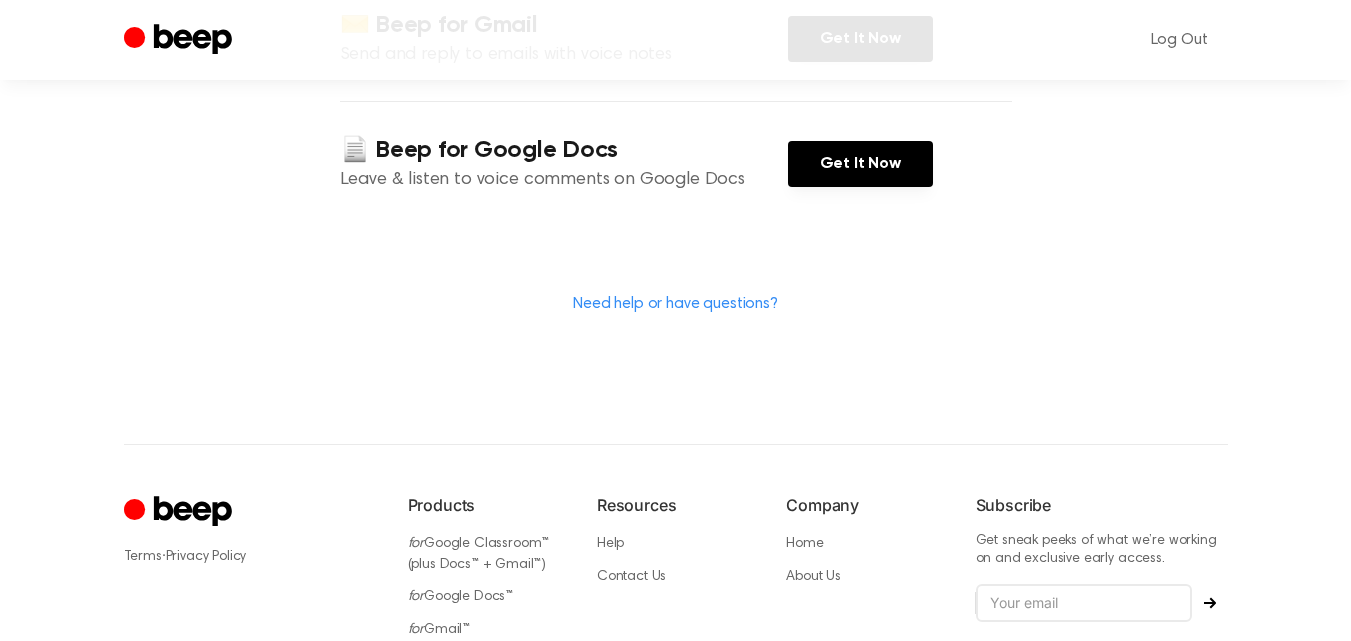 scroll, scrollTop: 642, scrollLeft: 0, axis: vertical 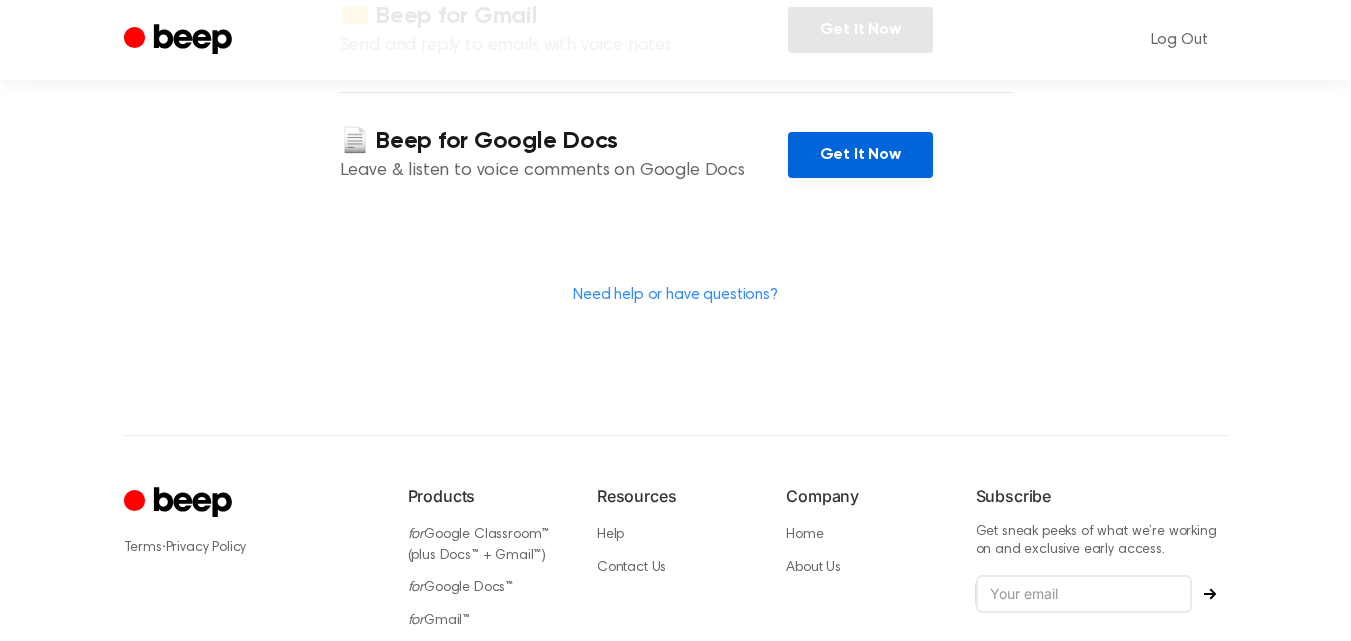 click on "Get It Now" at bounding box center (860, 155) 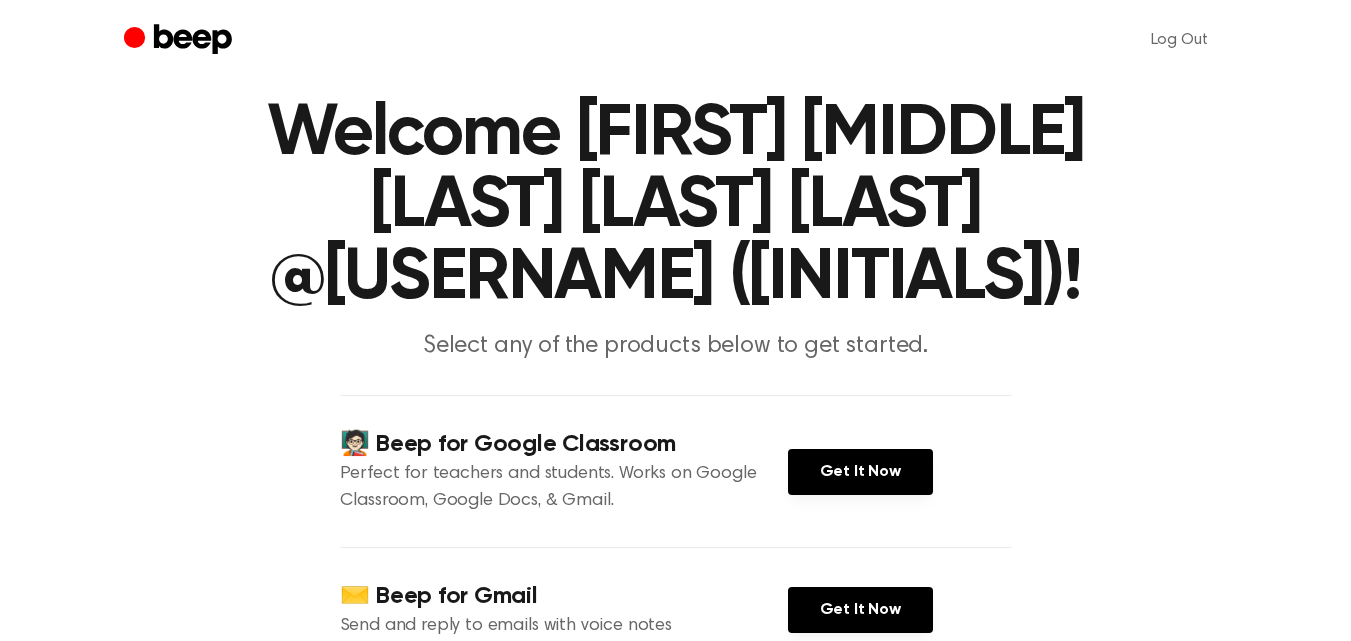 scroll, scrollTop: 0, scrollLeft: 0, axis: both 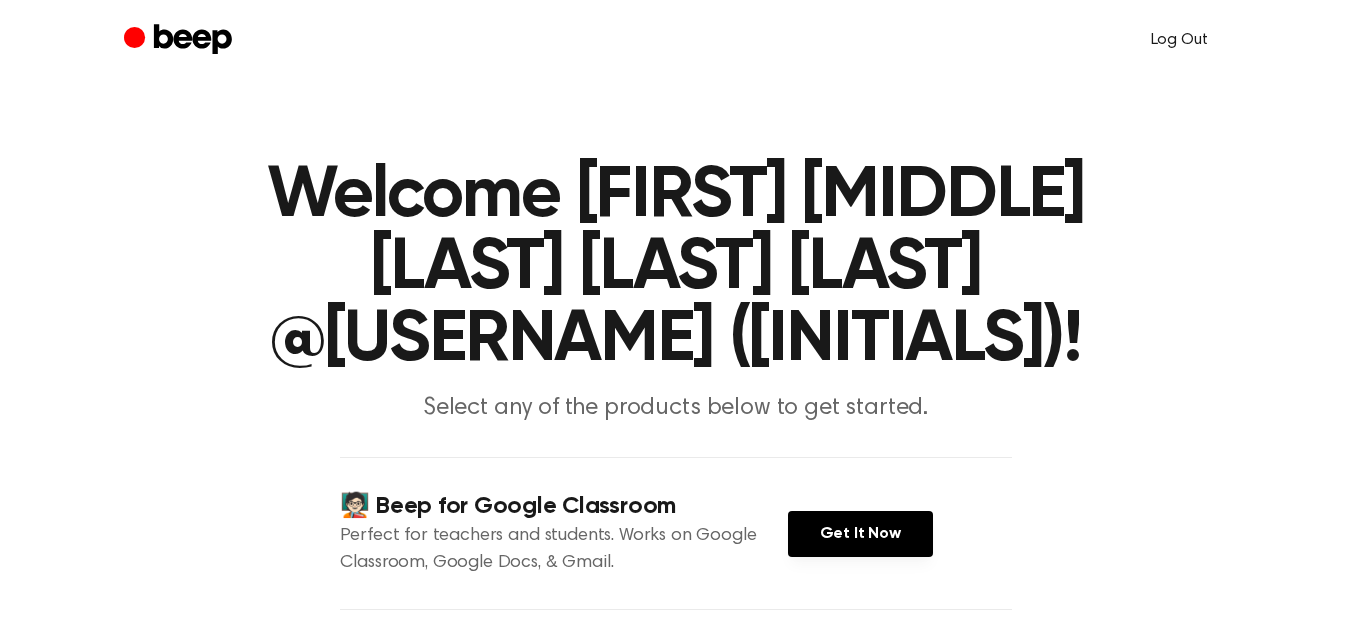 click on "Log Out" at bounding box center (1179, 40) 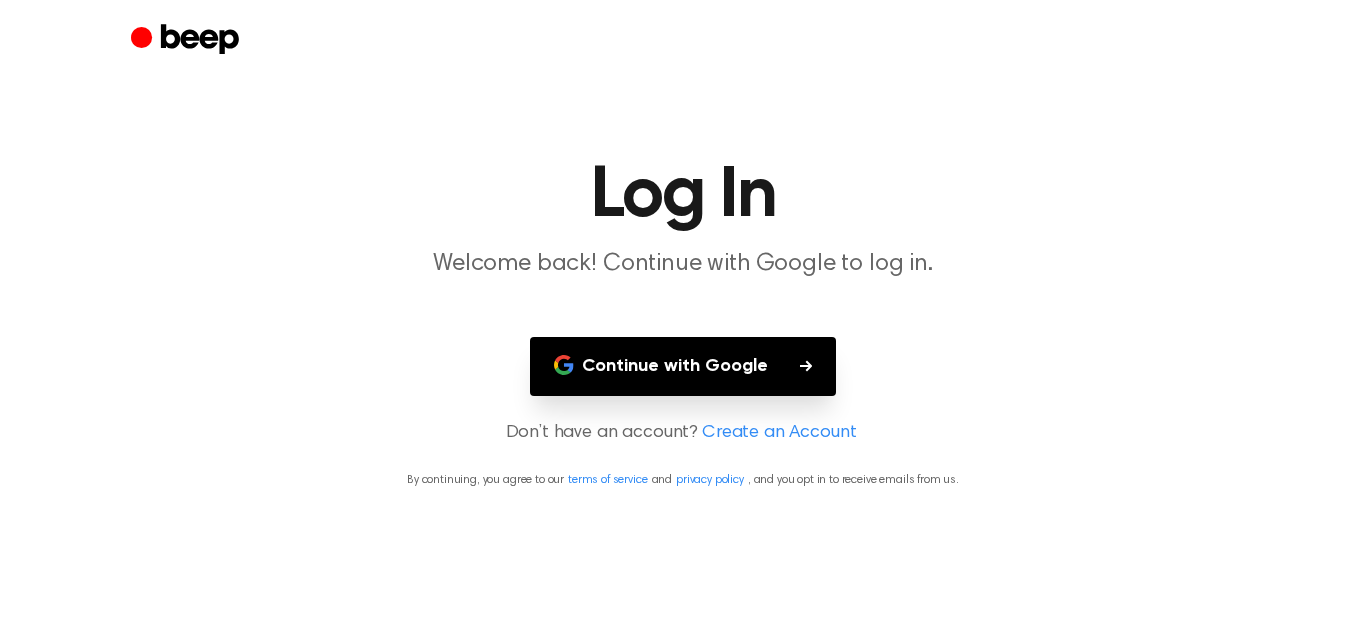 click on "Continue with Google" at bounding box center [683, 366] 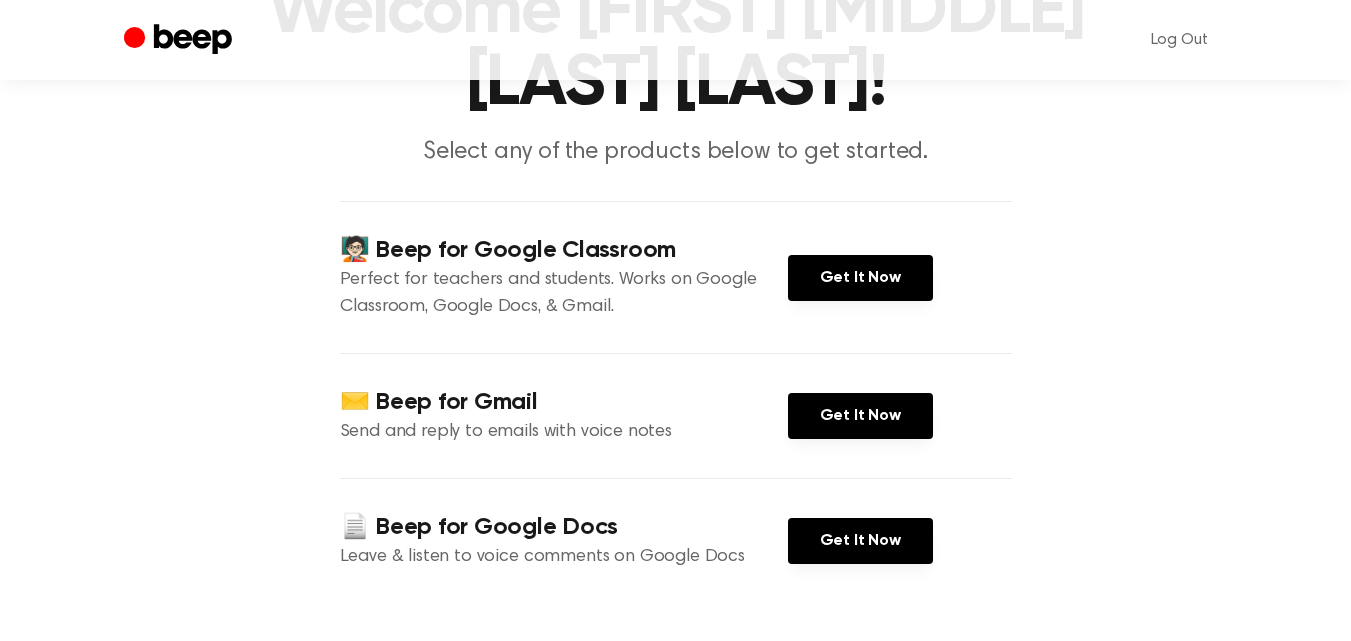 scroll, scrollTop: 738, scrollLeft: 0, axis: vertical 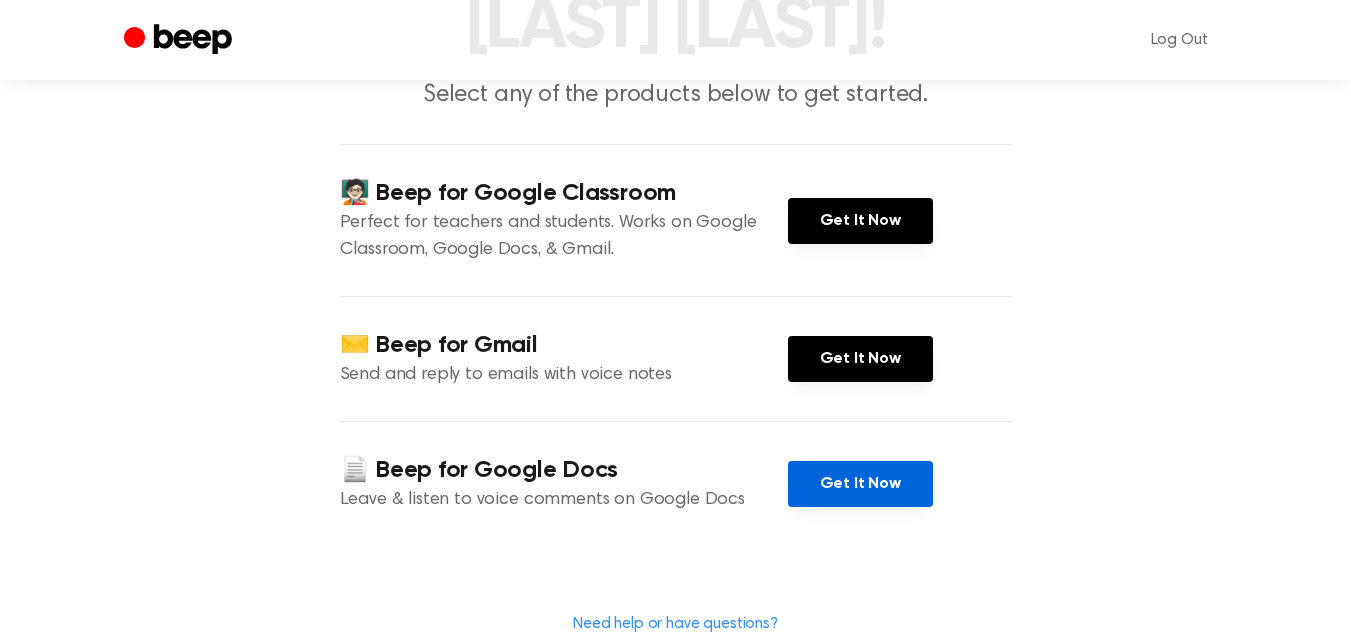 click on "Get It Now" at bounding box center (860, 484) 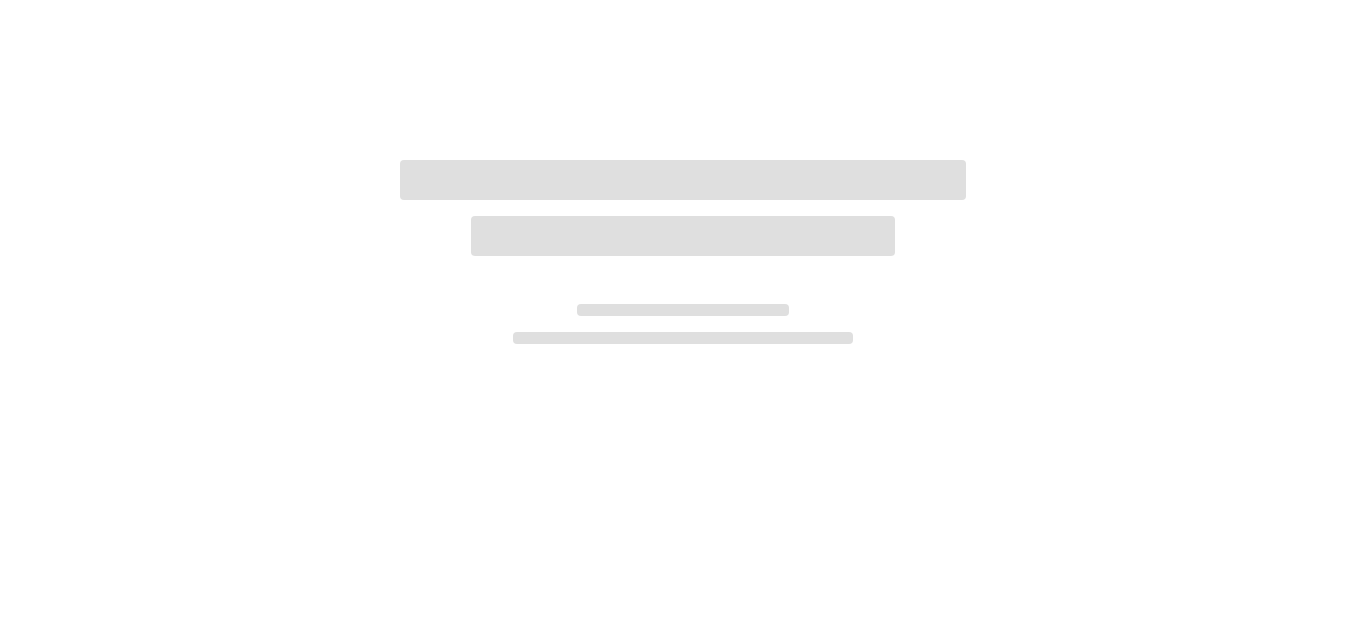 scroll, scrollTop: 0, scrollLeft: 0, axis: both 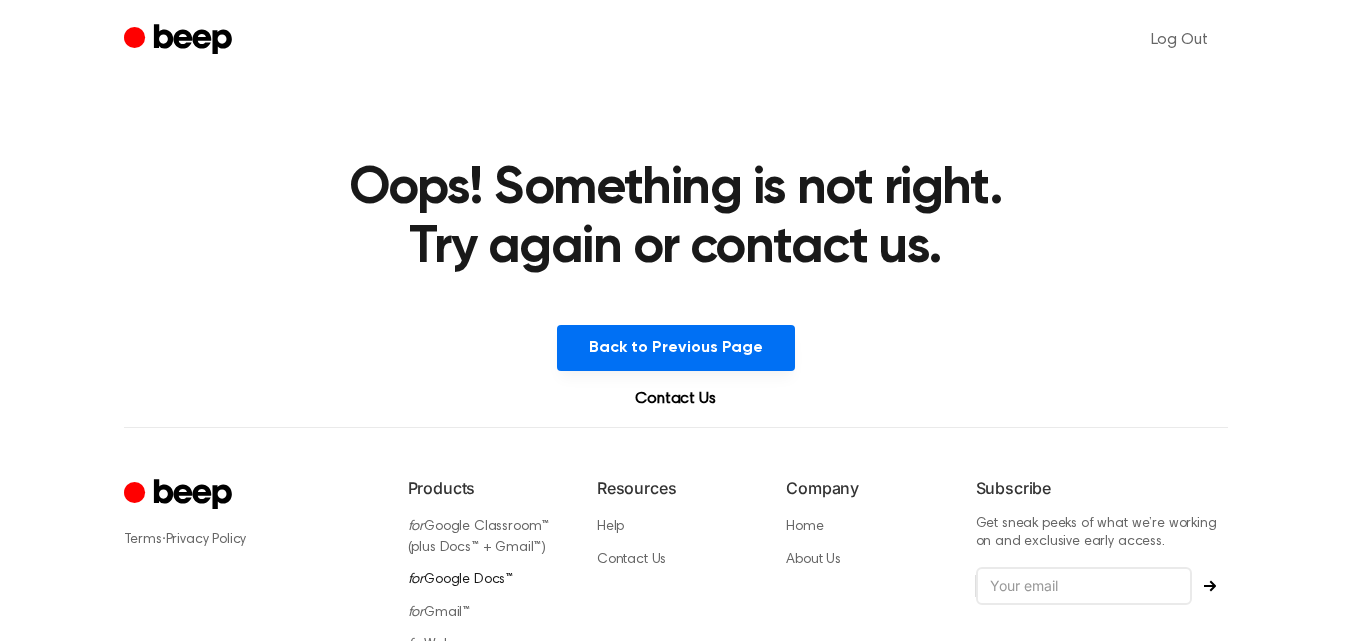 click on "for   Google Docs™" at bounding box center (461, 580) 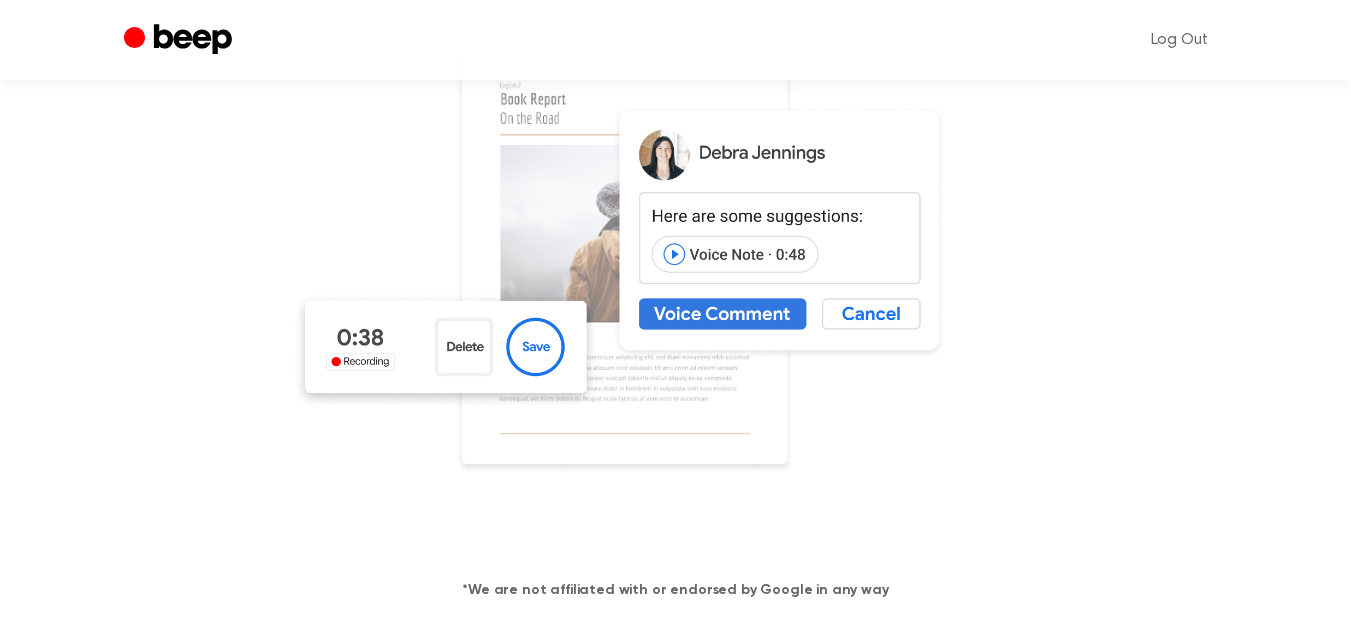 scroll, scrollTop: 541, scrollLeft: 0, axis: vertical 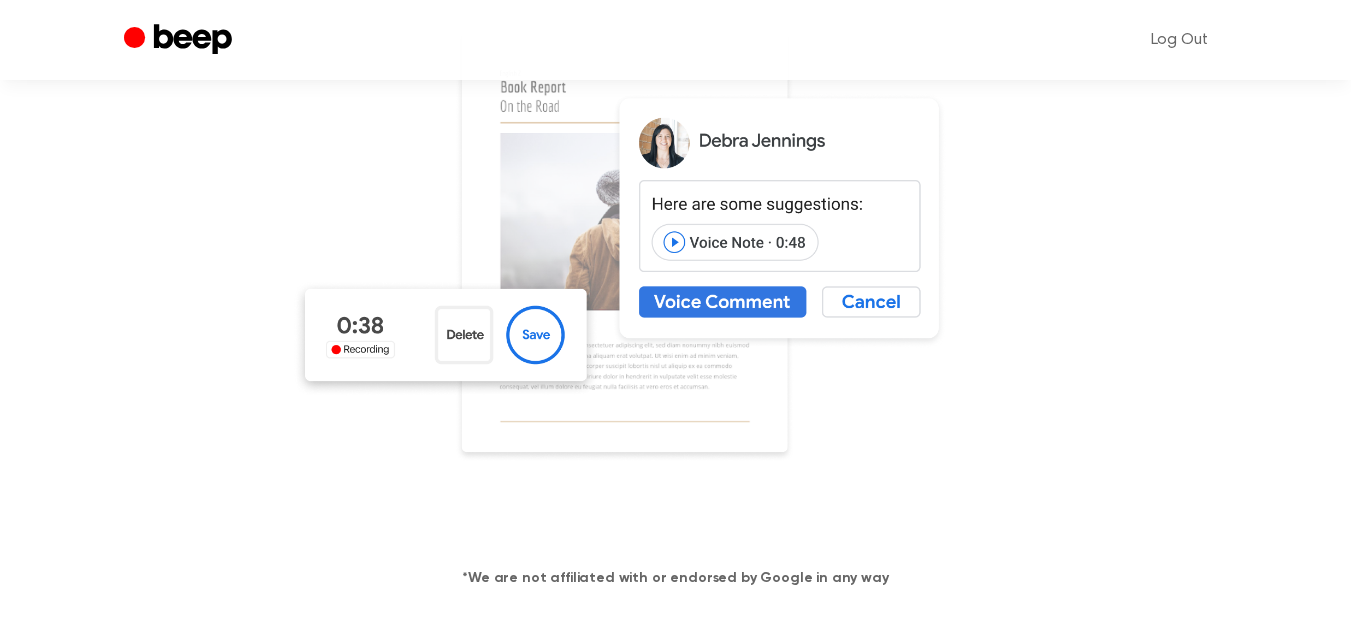 click at bounding box center (676, 281) 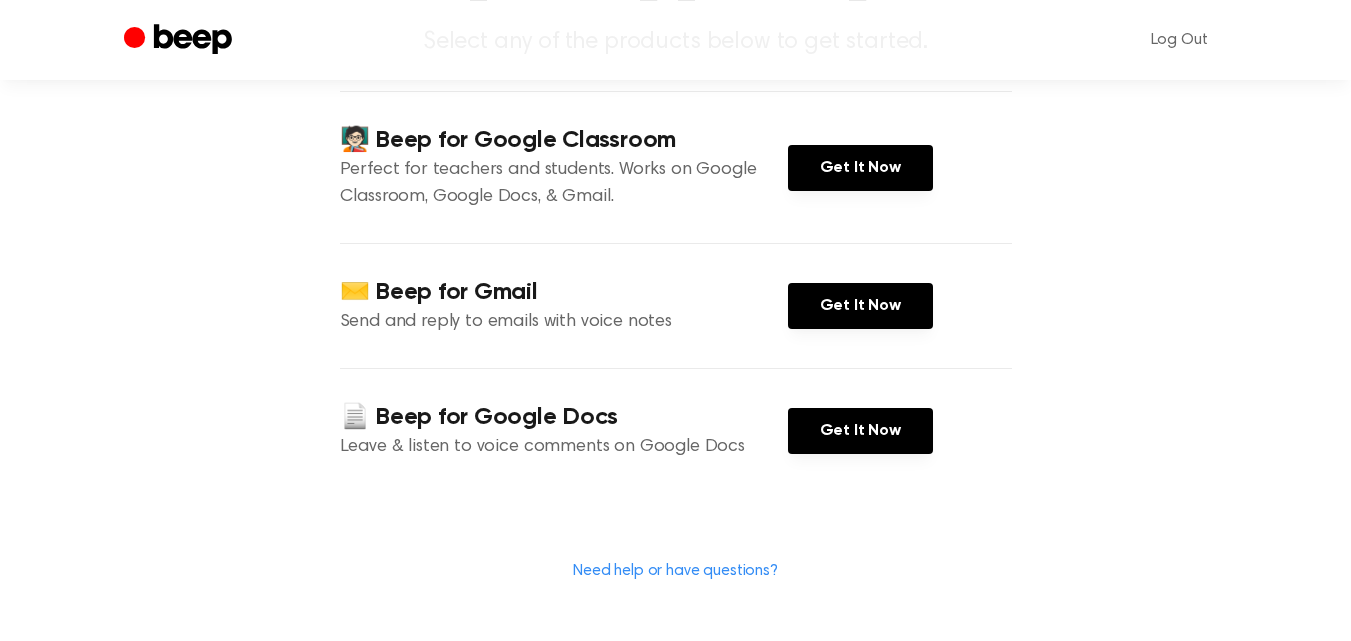 scroll, scrollTop: 287, scrollLeft: 0, axis: vertical 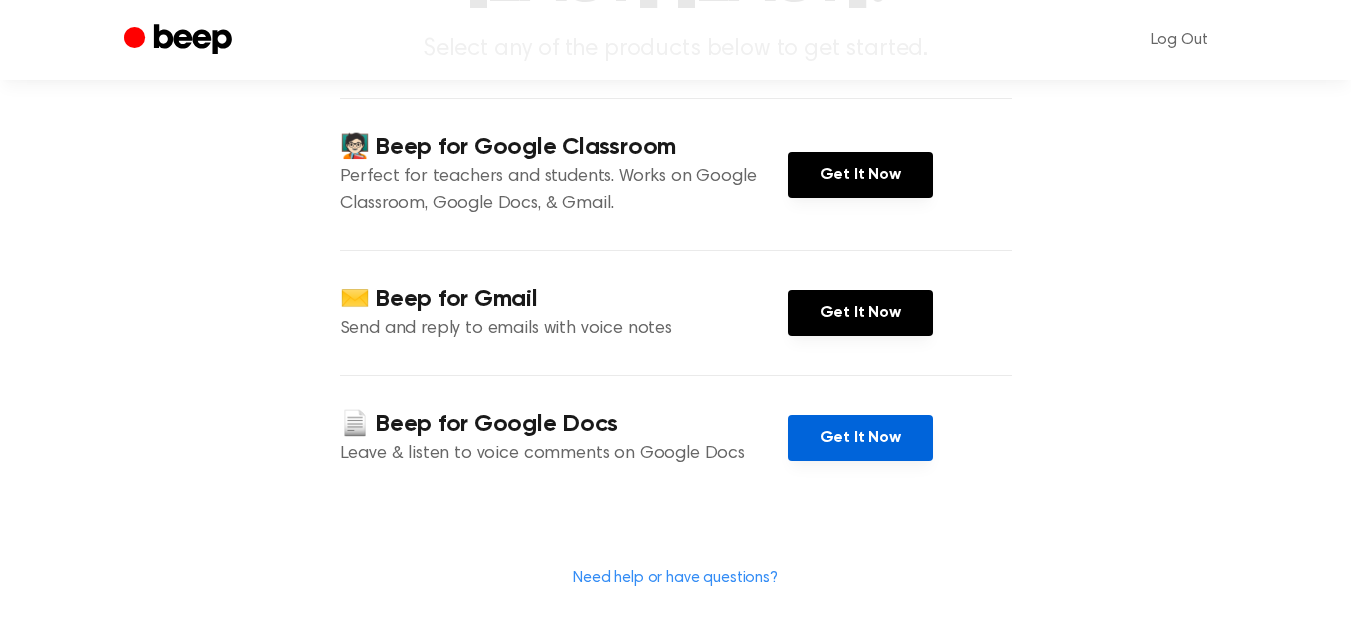 click on "Get It Now" at bounding box center [860, 438] 